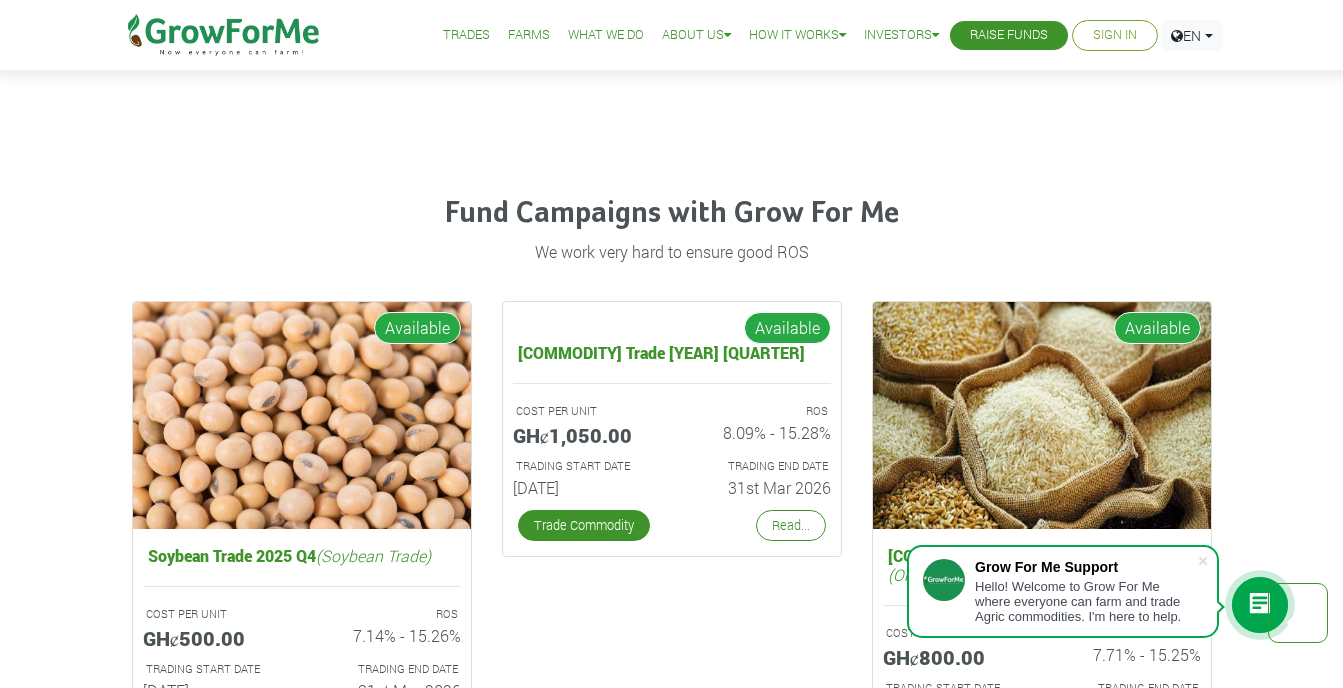 scroll, scrollTop: 2509, scrollLeft: 0, axis: vertical 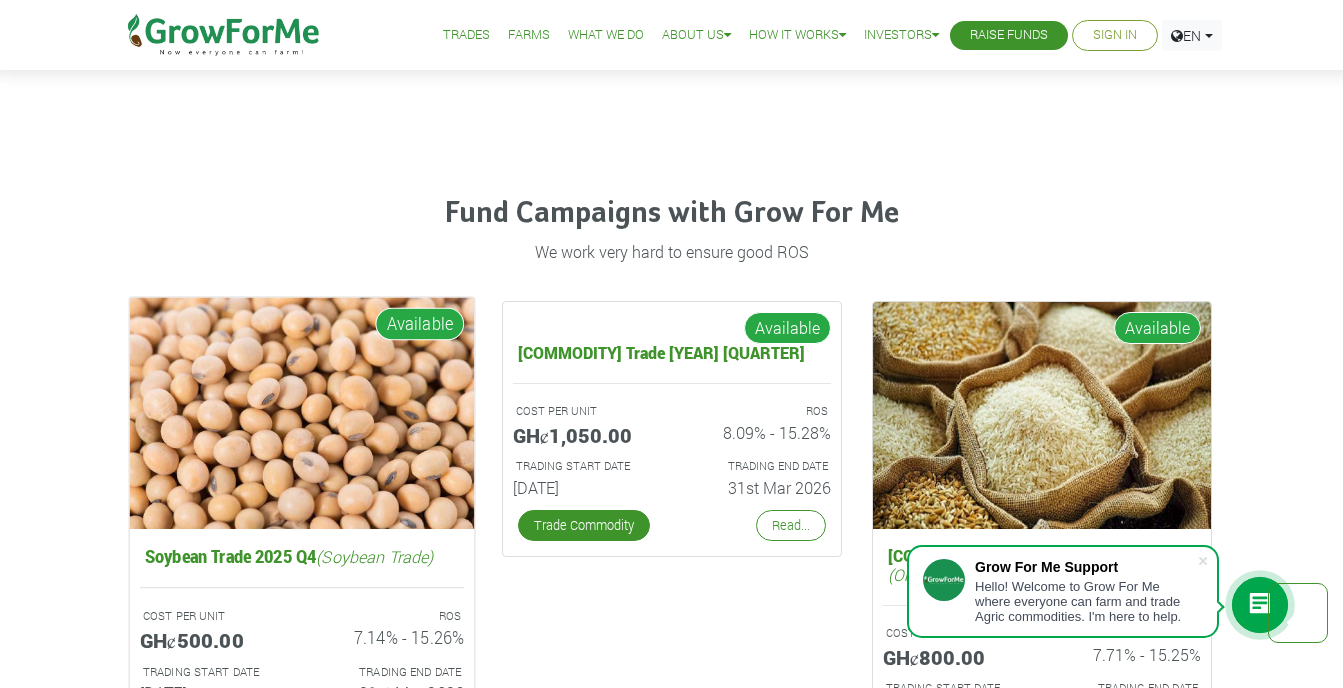 click on "Available" at bounding box center (419, 324) 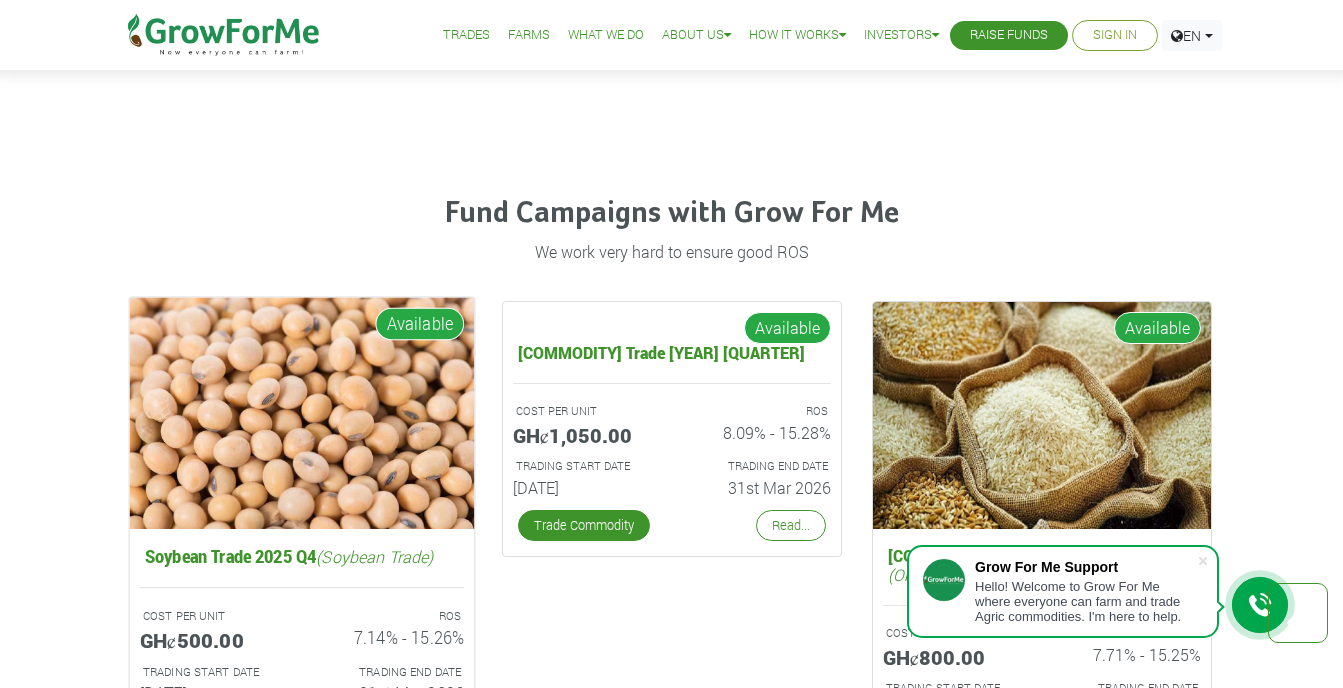 click at bounding box center [301, 413] 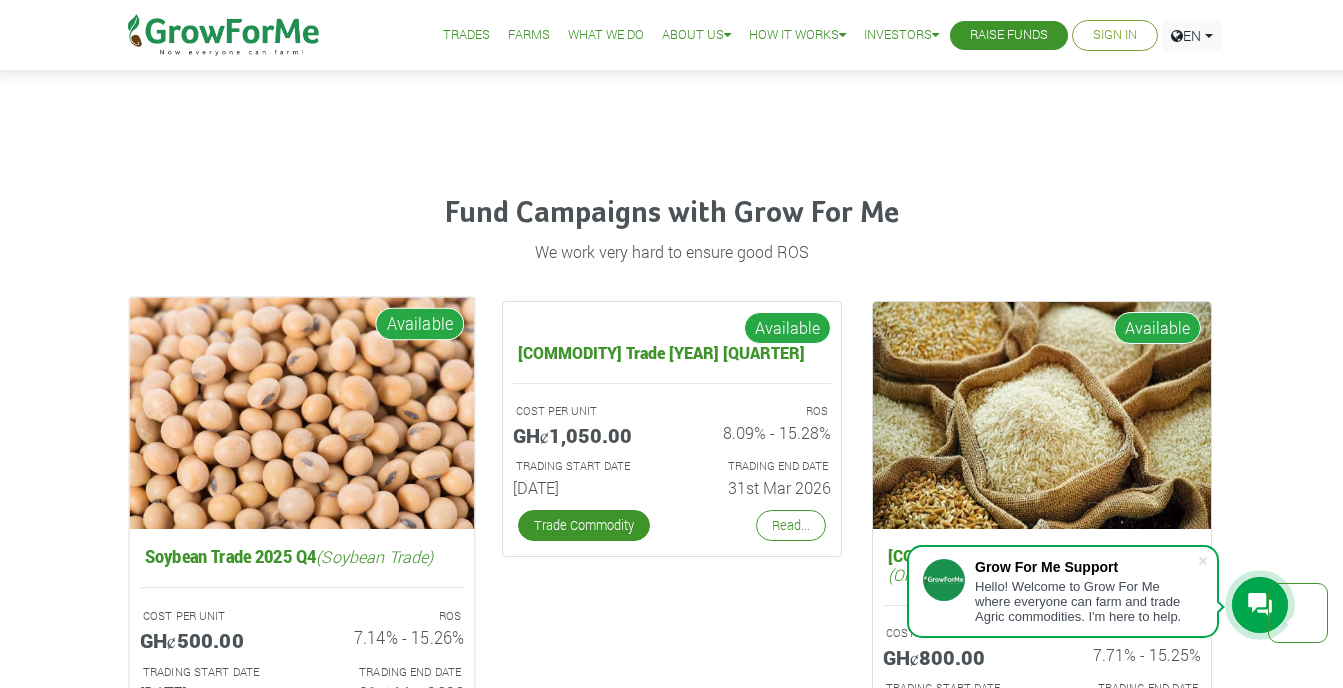 click at bounding box center (301, 413) 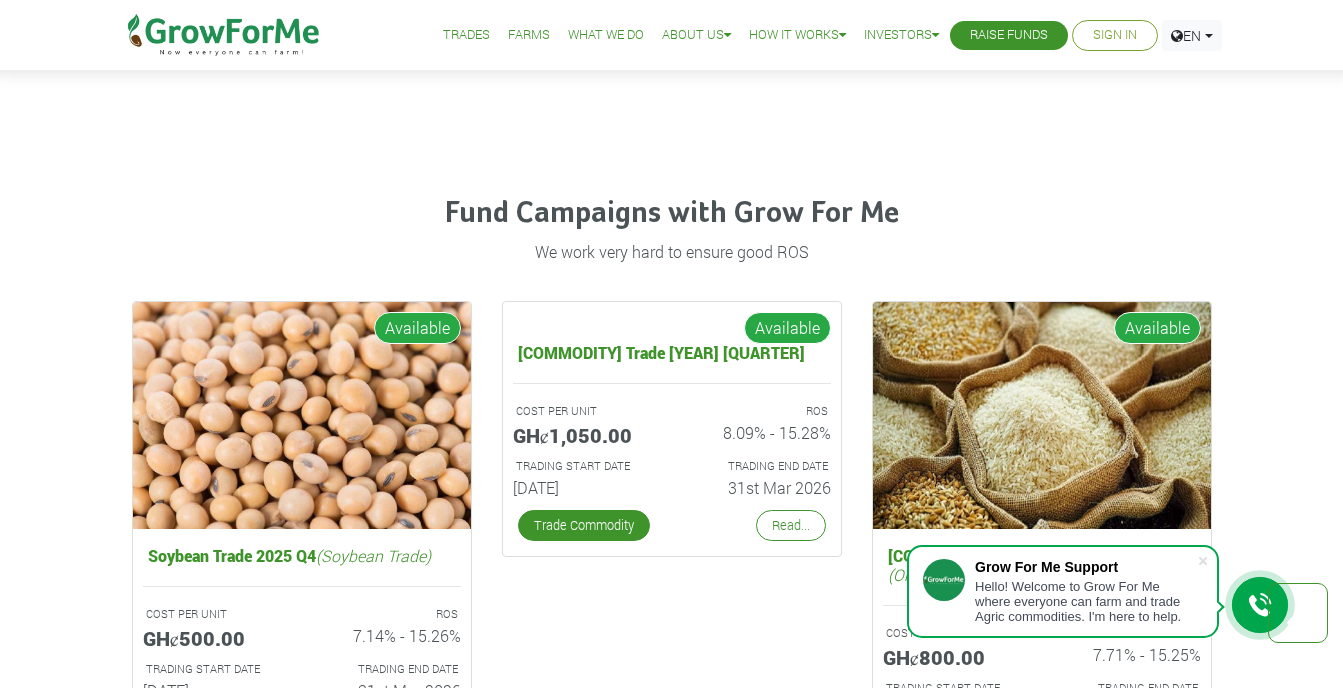 click on "Fund Campaigns with Grow For Me" at bounding box center (672, 214) 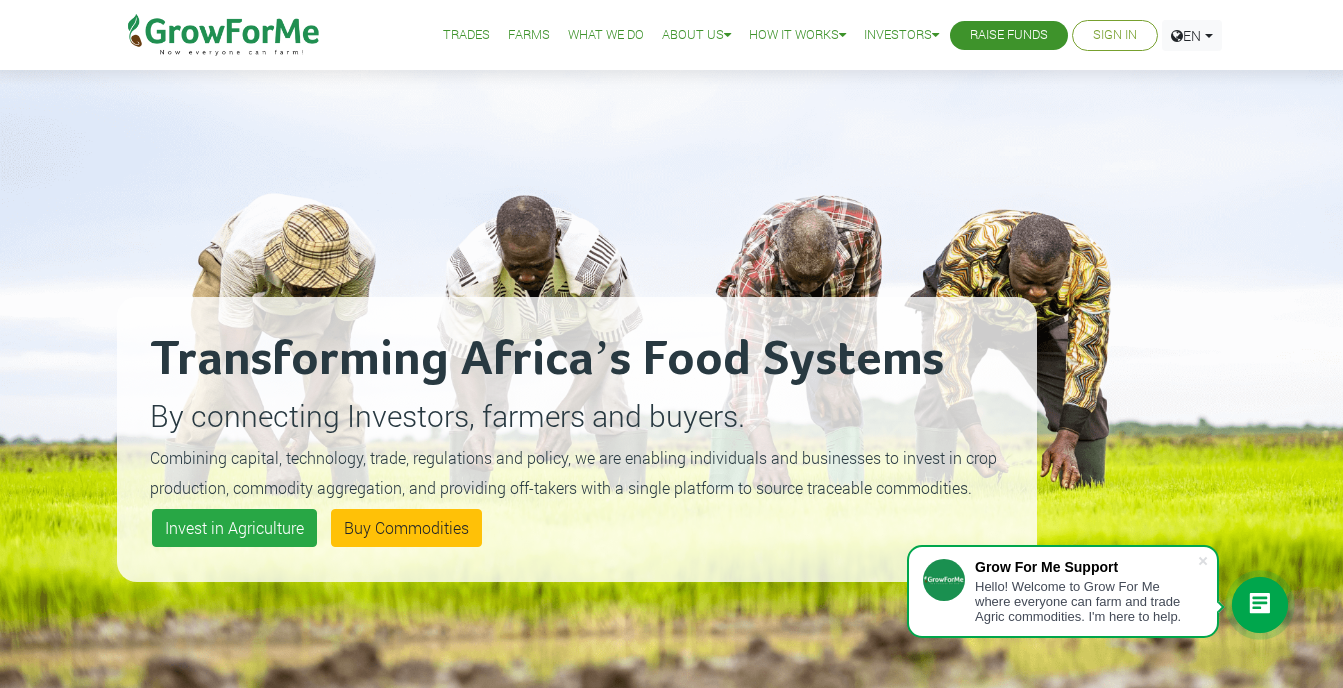 scroll, scrollTop: 0, scrollLeft: 0, axis: both 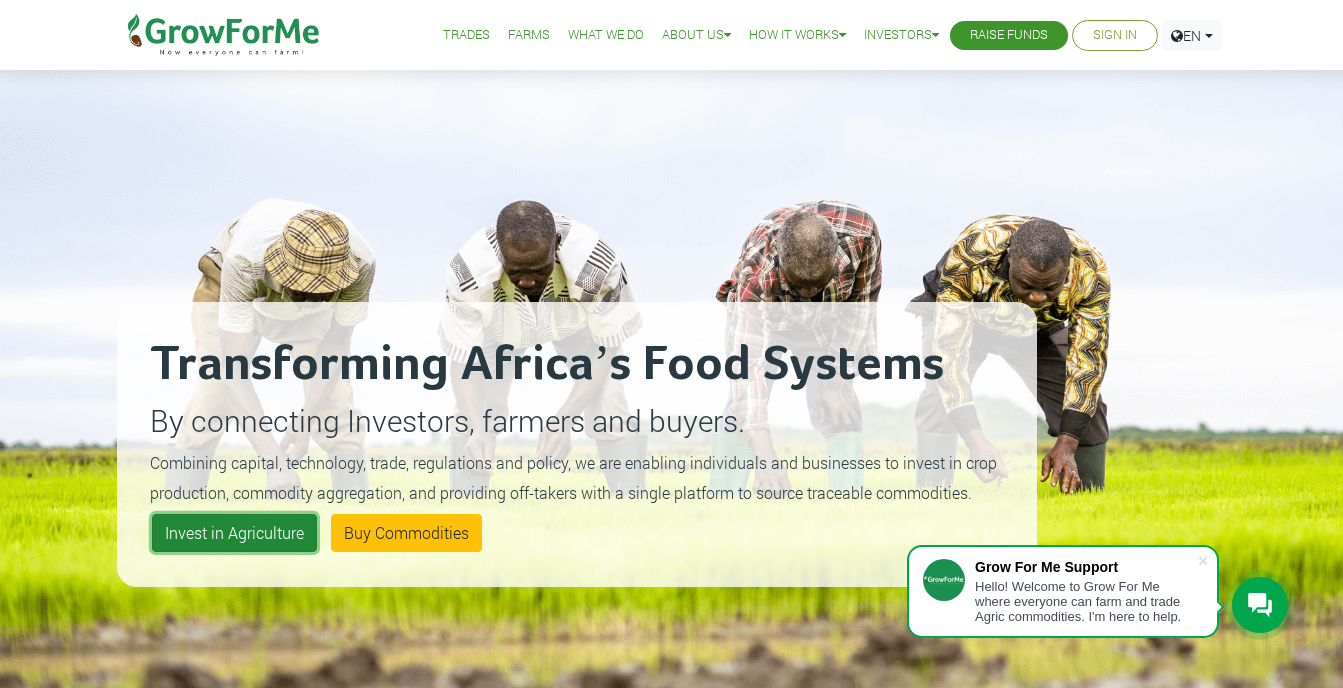 click on "Invest in Agriculture" at bounding box center [234, 533] 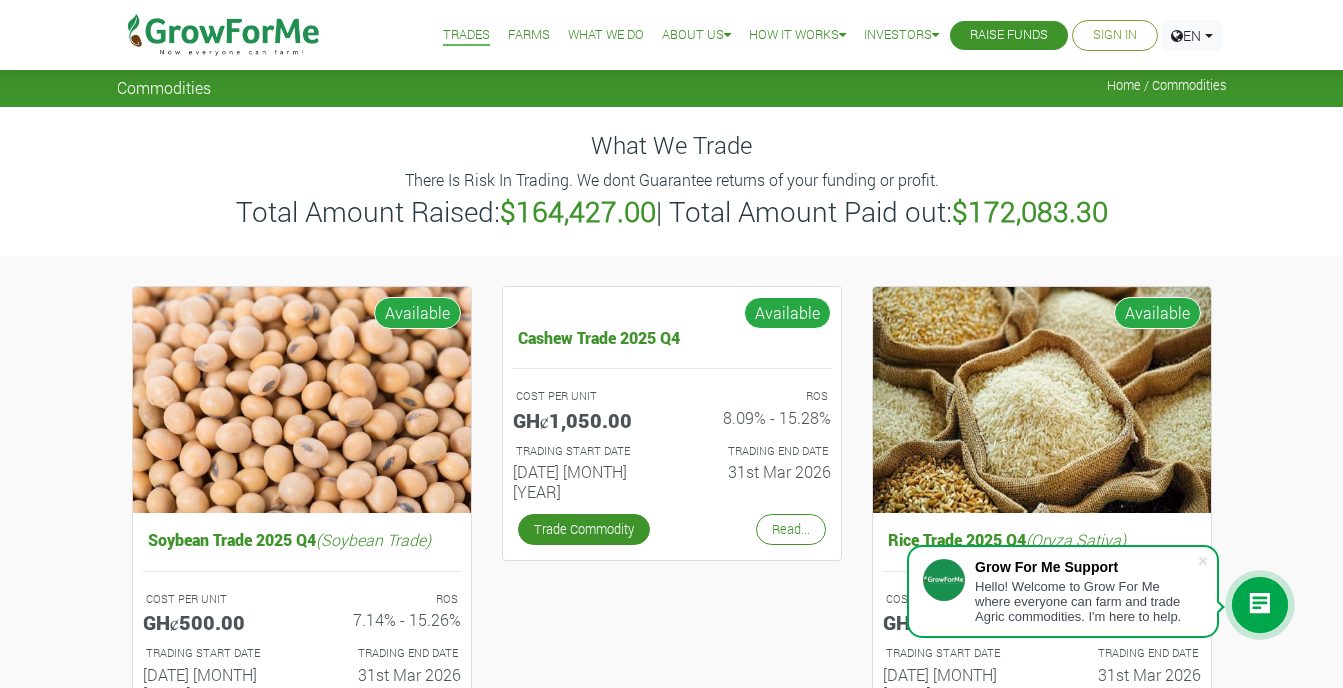 scroll, scrollTop: 0, scrollLeft: 0, axis: both 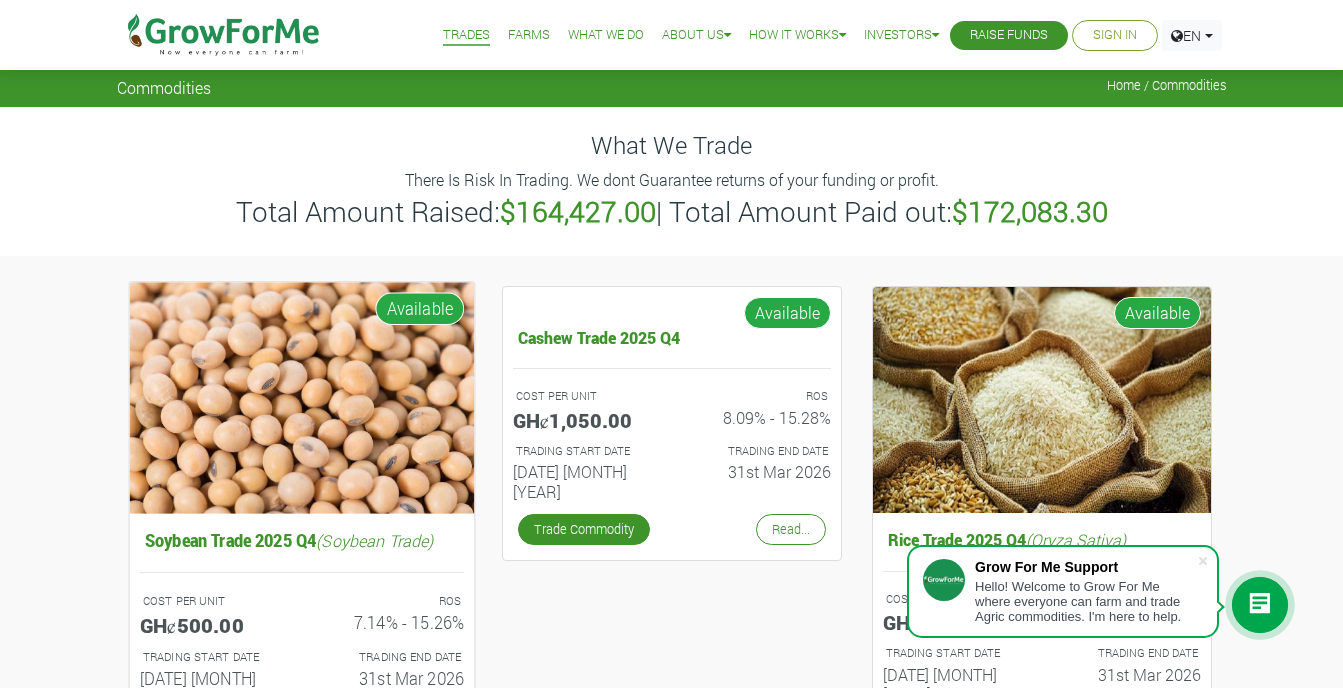 click on "Available" at bounding box center [419, 308] 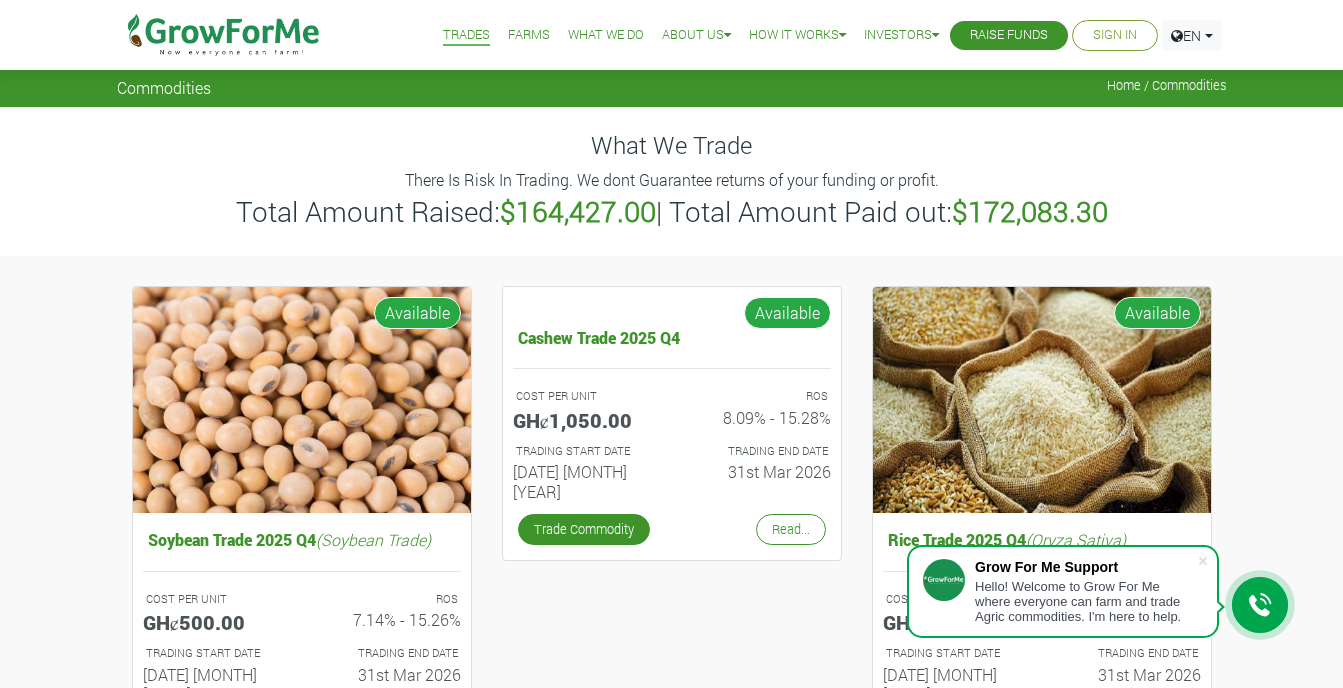 click on "Sign In" at bounding box center (1115, 35) 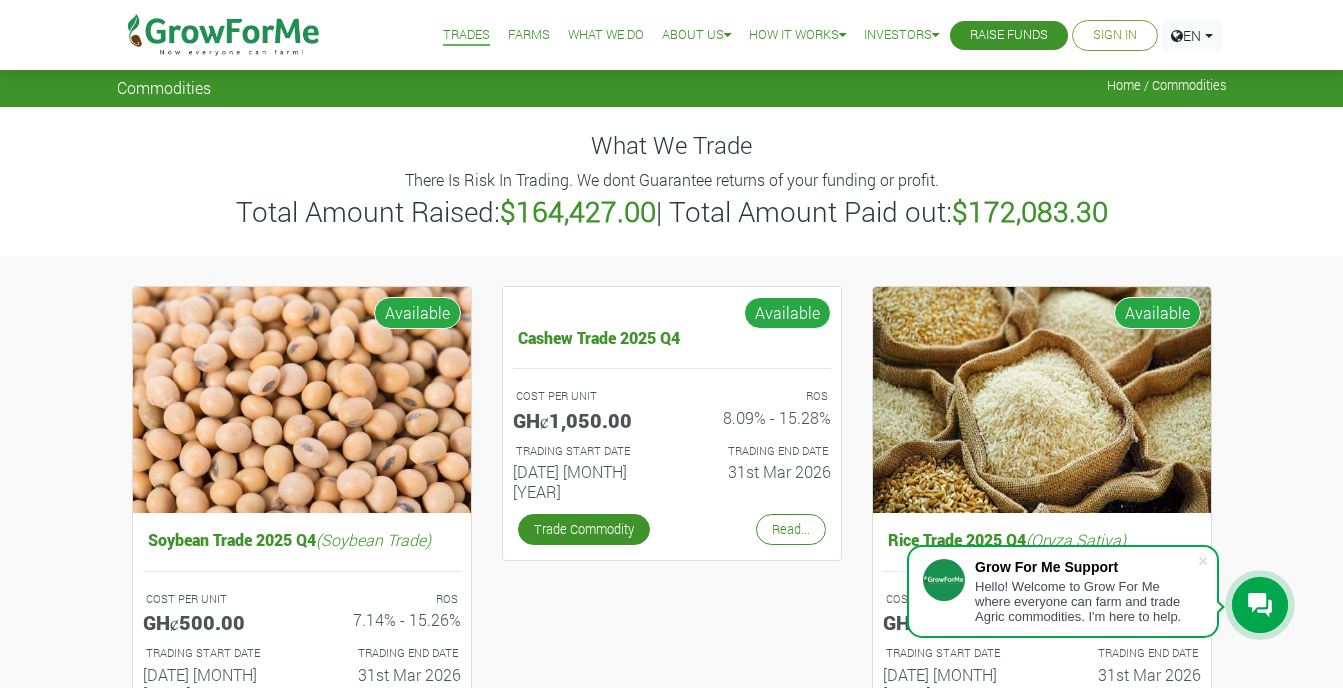 click on "Sign In" at bounding box center [1115, 35] 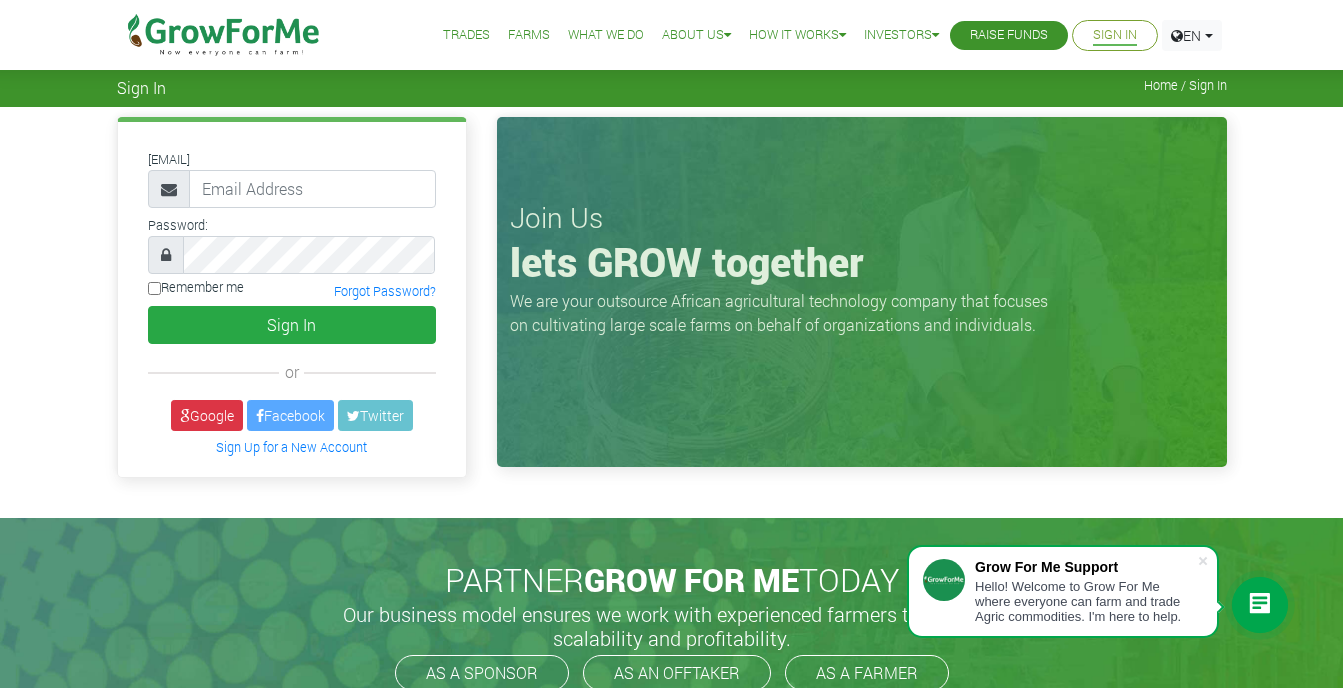 scroll, scrollTop: 0, scrollLeft: 0, axis: both 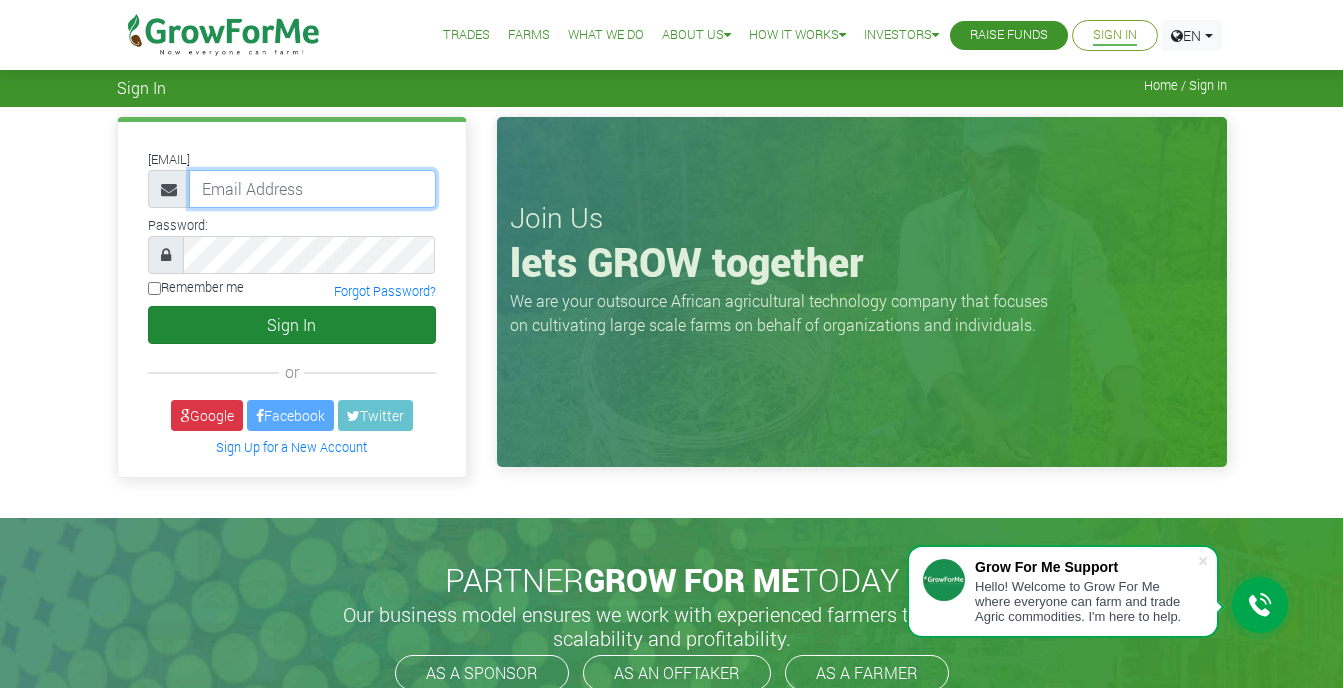 type on "[EMAIL]" 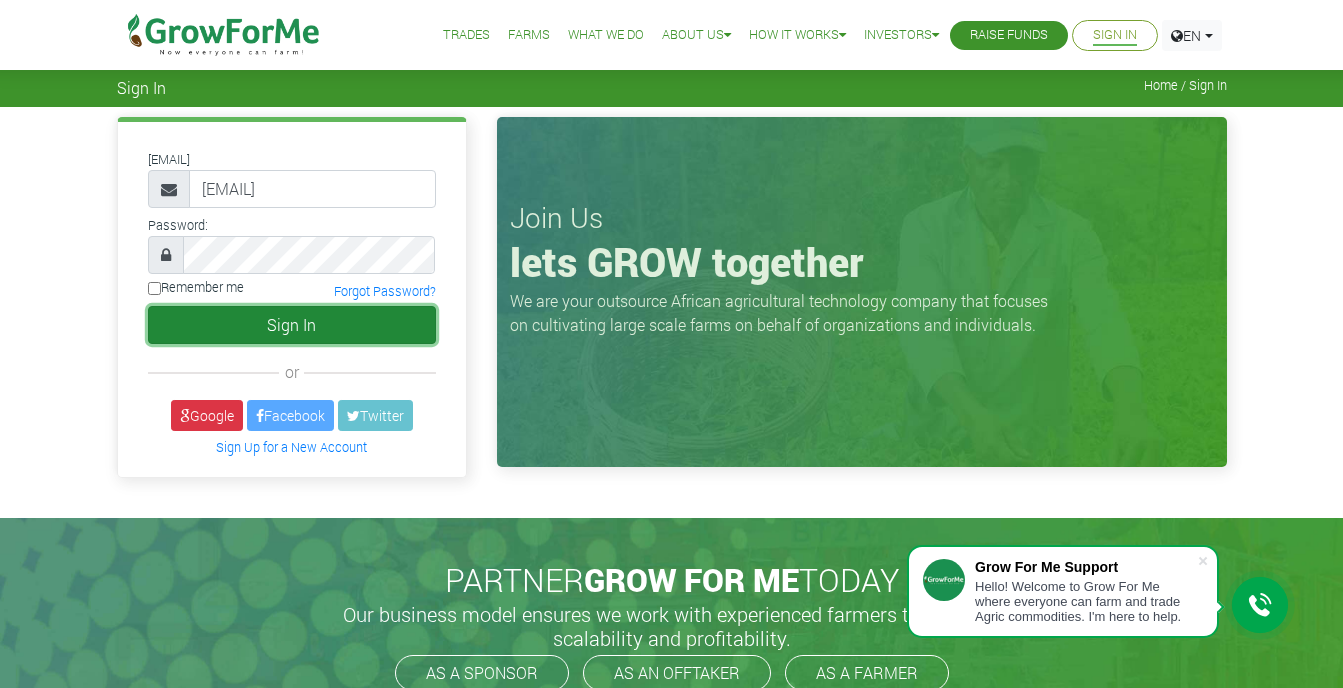 click on "Sign In" at bounding box center (292, 325) 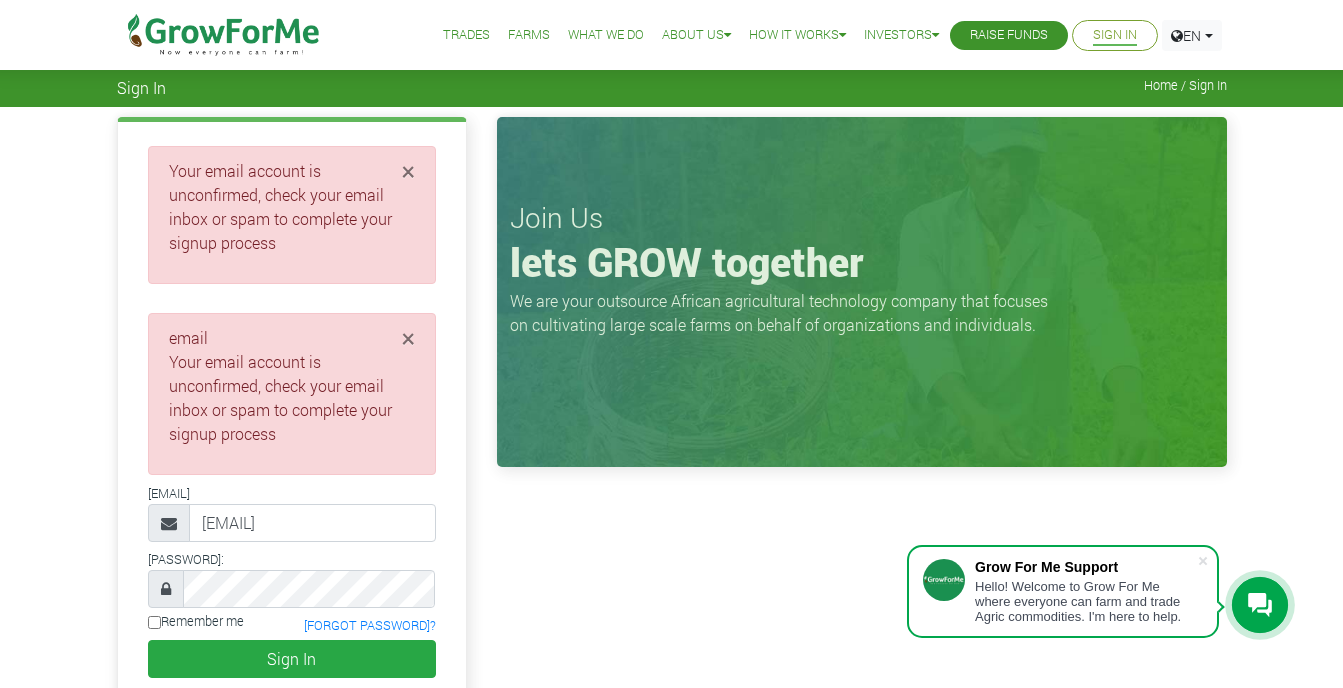 scroll, scrollTop: 0, scrollLeft: 0, axis: both 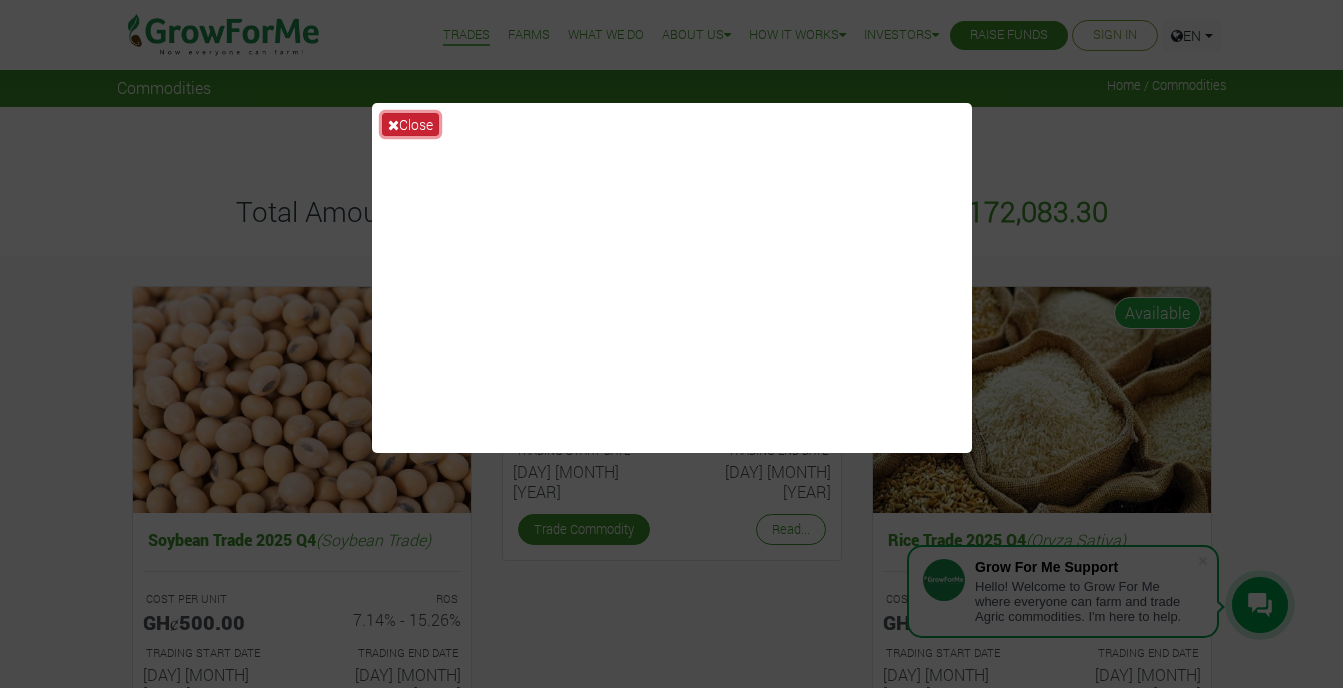 click on "Close" at bounding box center (410, 124) 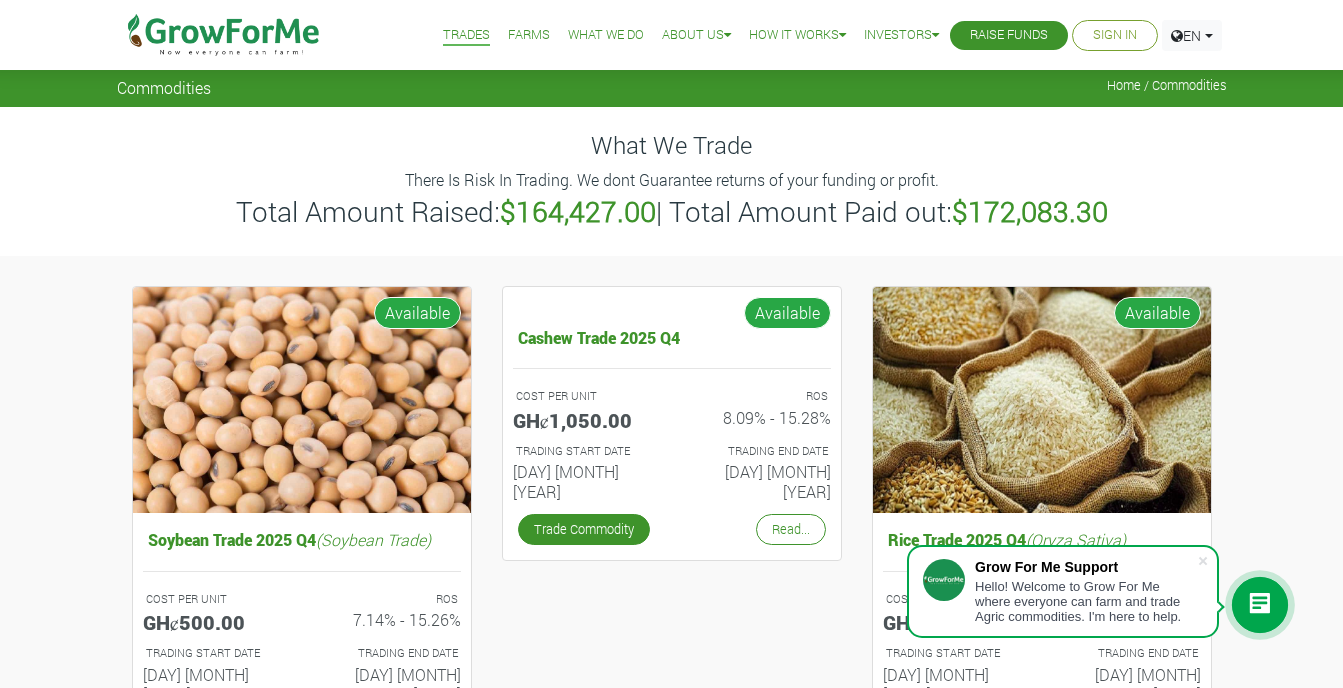 scroll, scrollTop: 0, scrollLeft: 0, axis: both 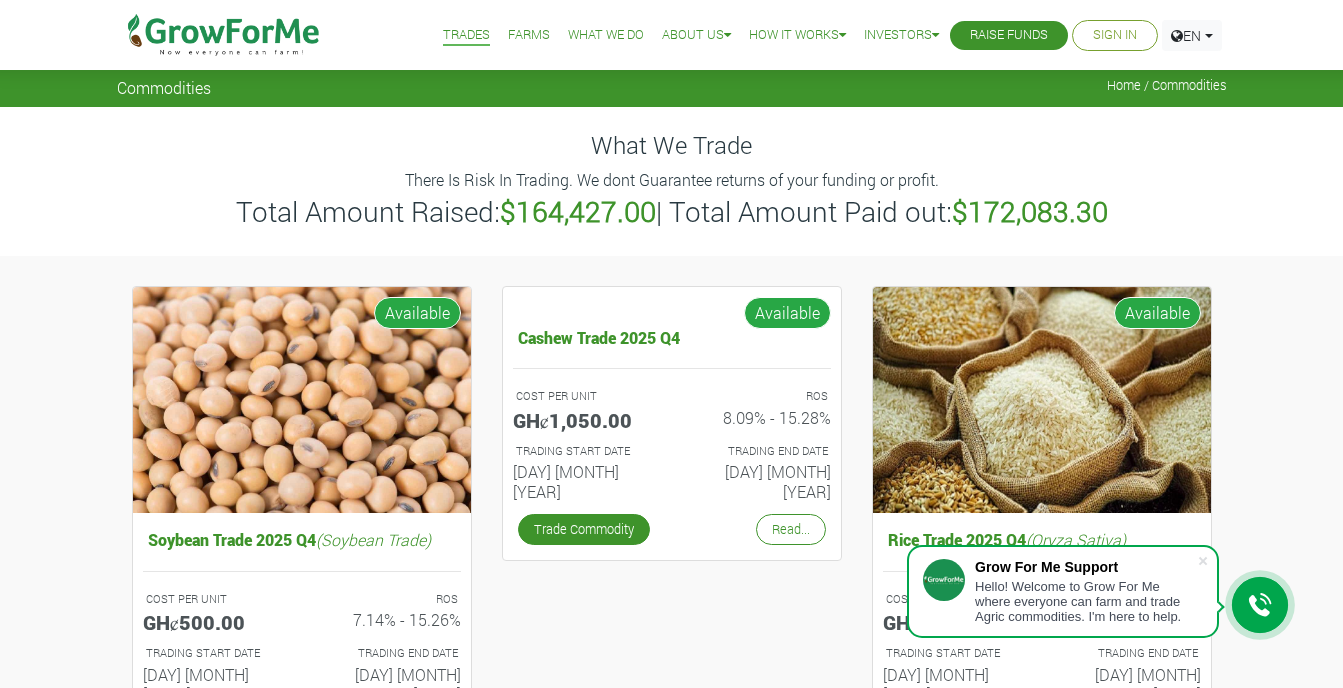 click on "Soybean Trade 2025 Q4  (Soybean Trade)
COST PER UNIT
GHȼ500.00
ROS
7.14% - 15.26%
TRADING START DATE ROS" at bounding box center (671, 1042) 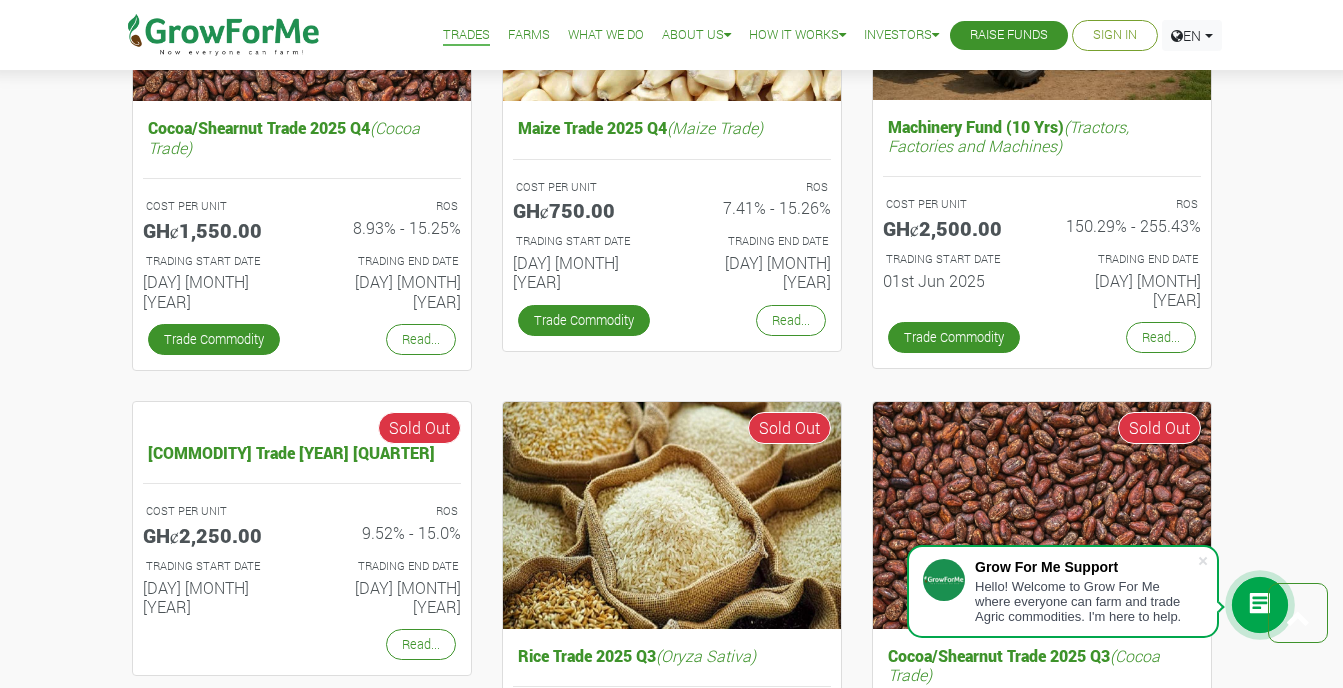 scroll, scrollTop: 880, scrollLeft: 0, axis: vertical 